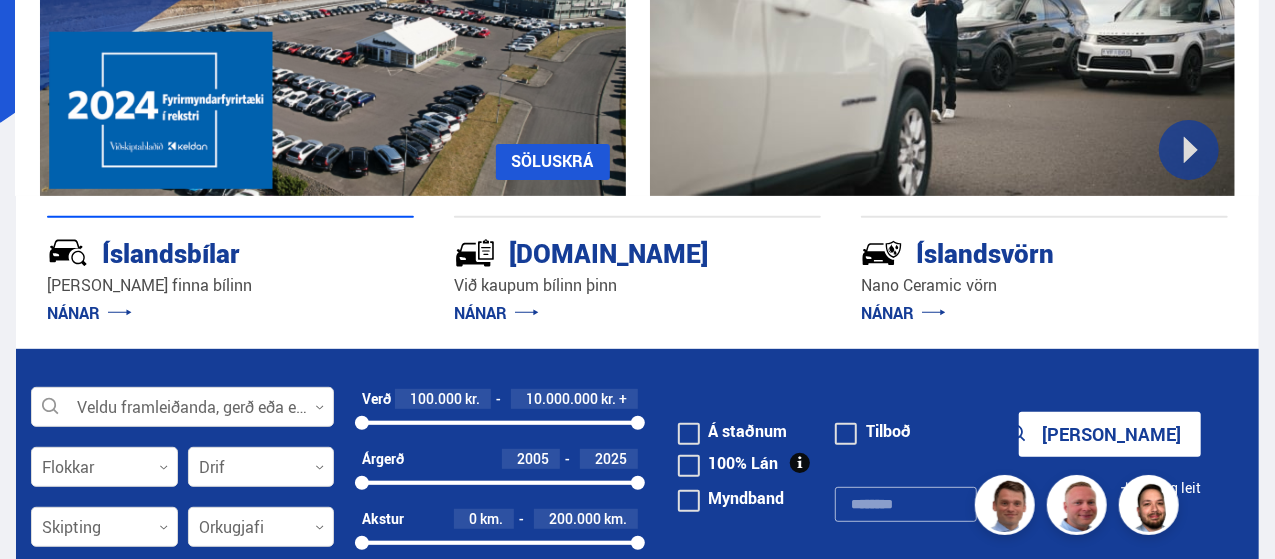 scroll, scrollTop: 864, scrollLeft: 0, axis: vertical 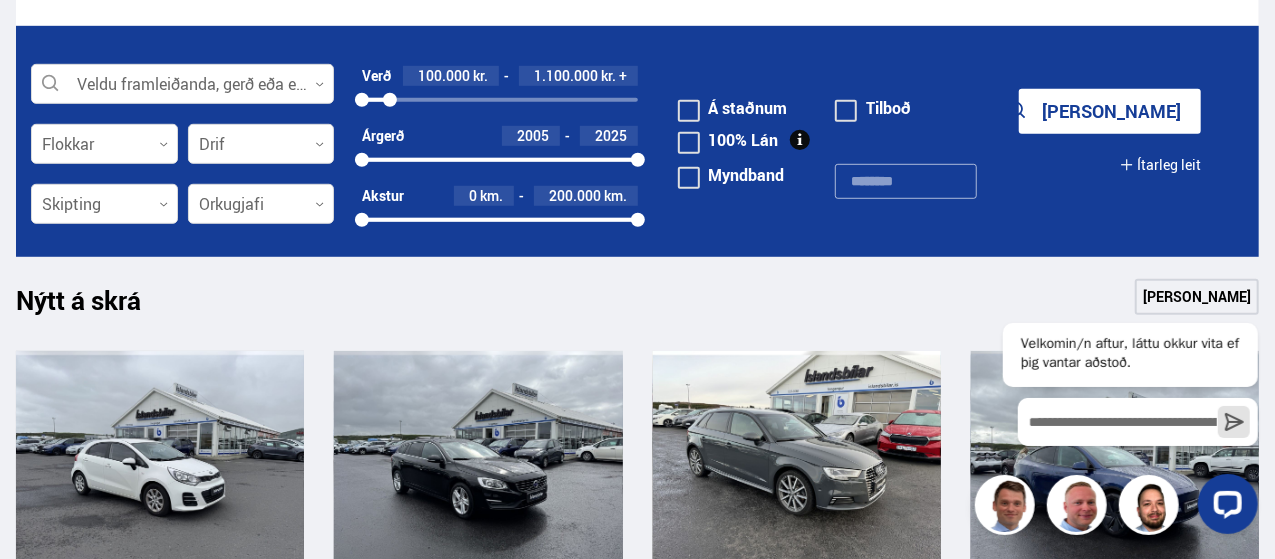 drag, startPoint x: 637, startPoint y: 97, endPoint x: 390, endPoint y: 85, distance: 247.29132 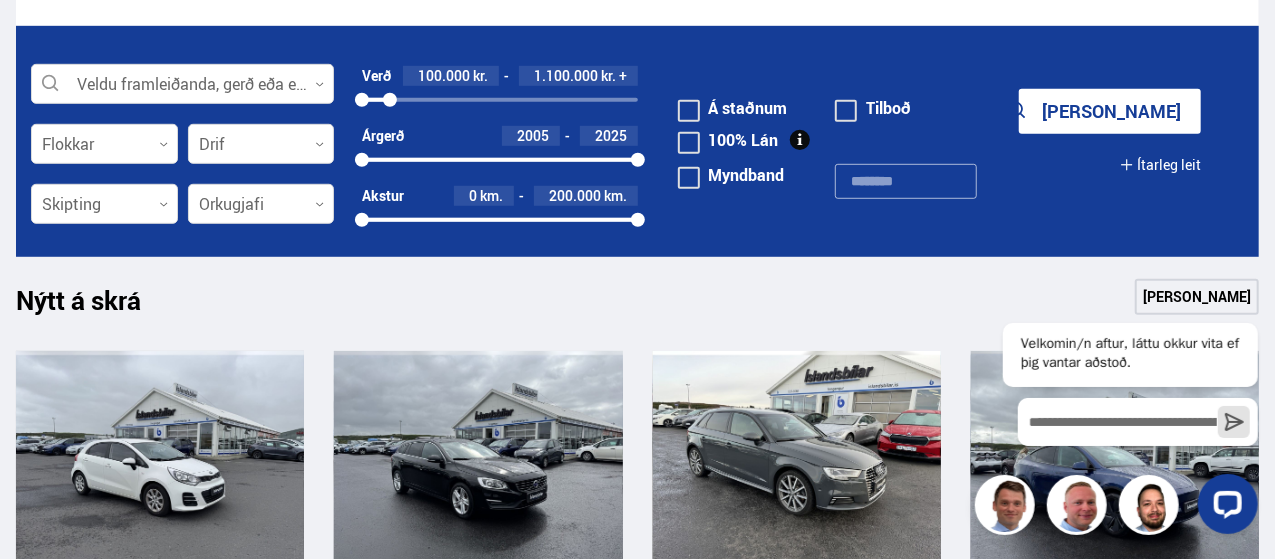 click on "Verð   100.000   kr.   1.100.000   kr.
+
100000 1099000" at bounding box center [499, 87] 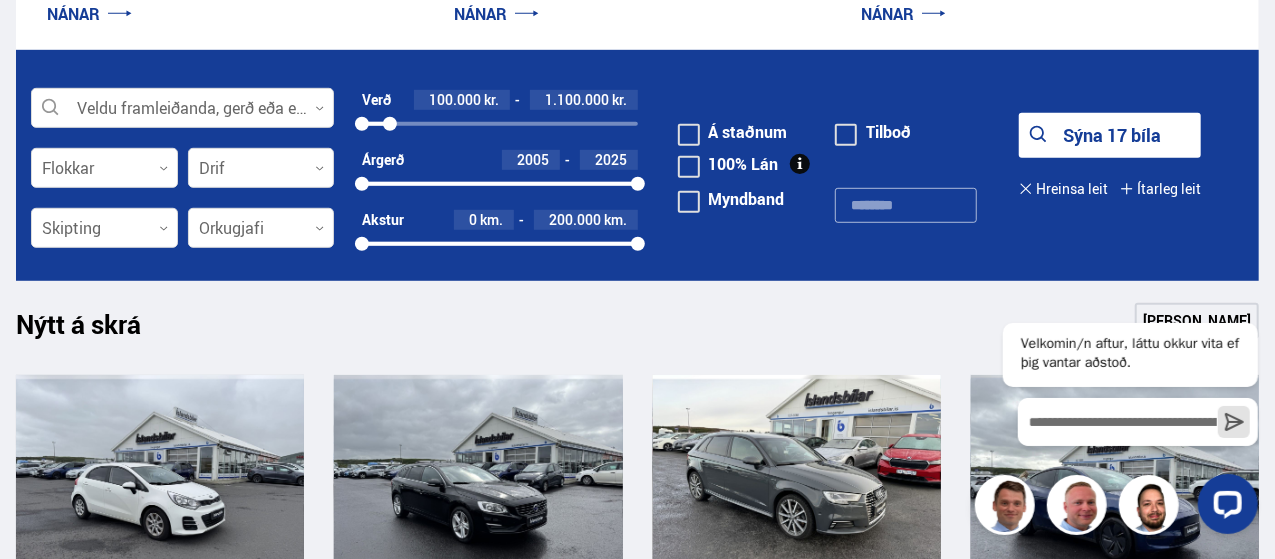 scroll, scrollTop: 567, scrollLeft: 0, axis: vertical 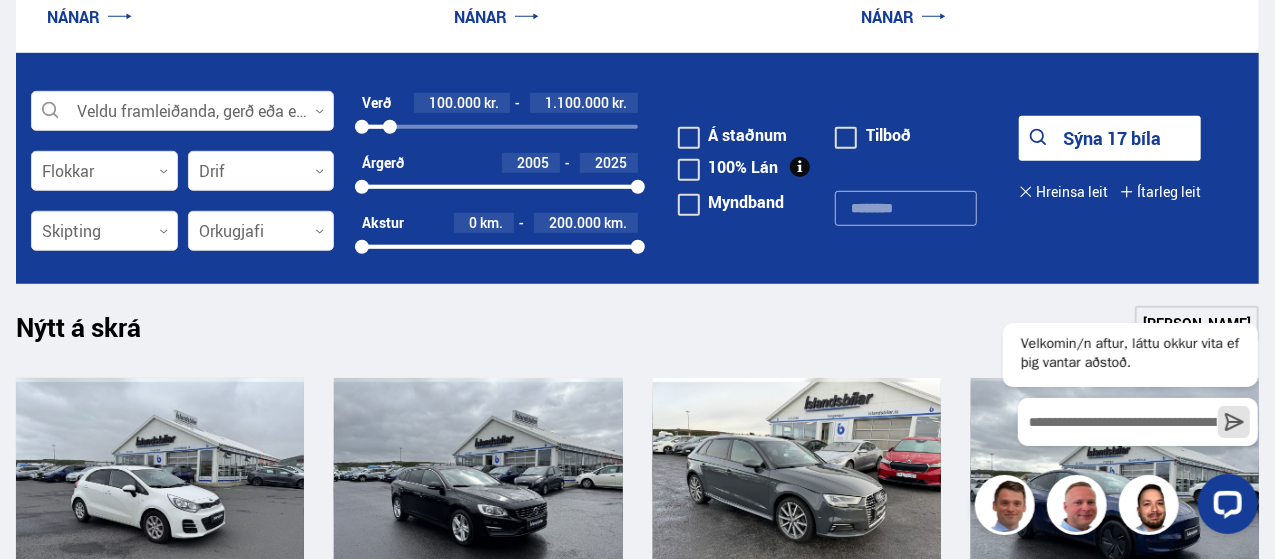 click on "Sýna 17 bíla" at bounding box center (1110, 138) 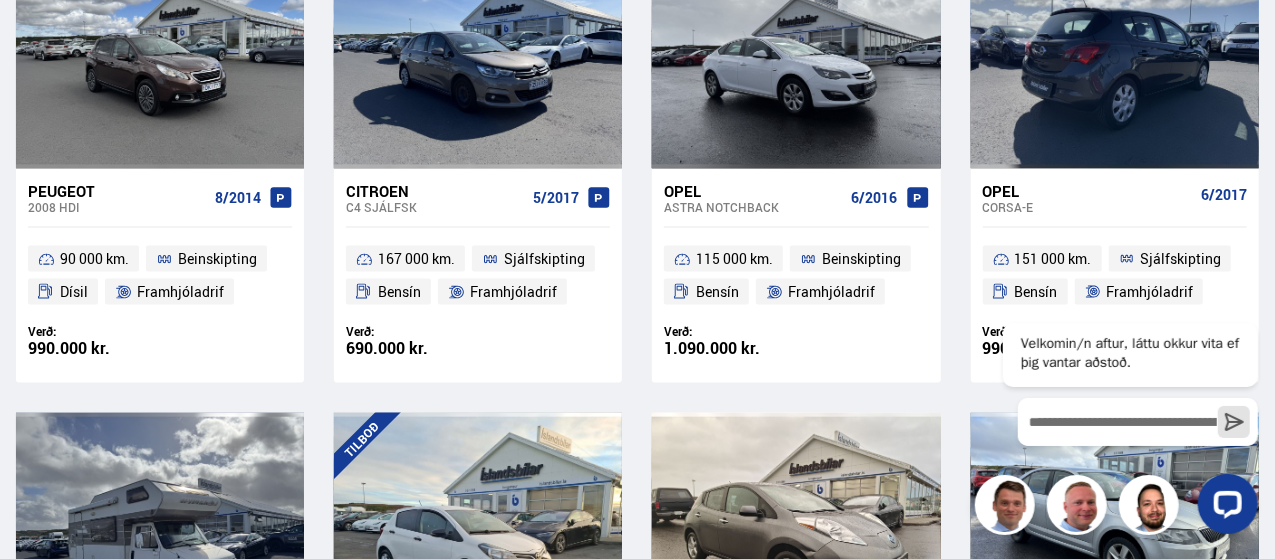 scroll, scrollTop: 1471, scrollLeft: 0, axis: vertical 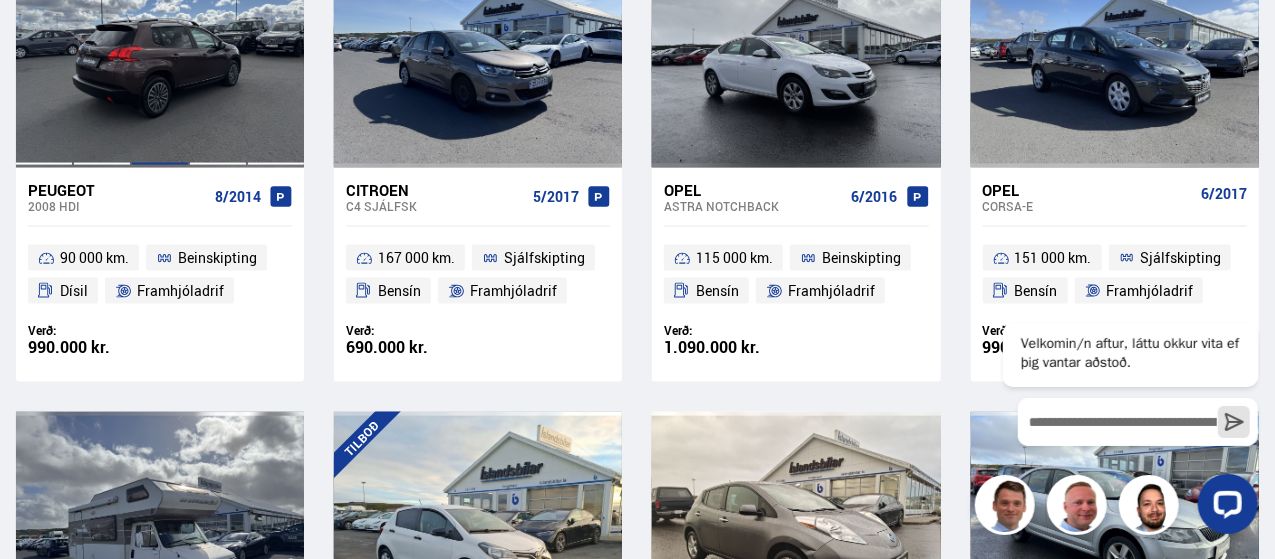 click at bounding box center (160, 55) 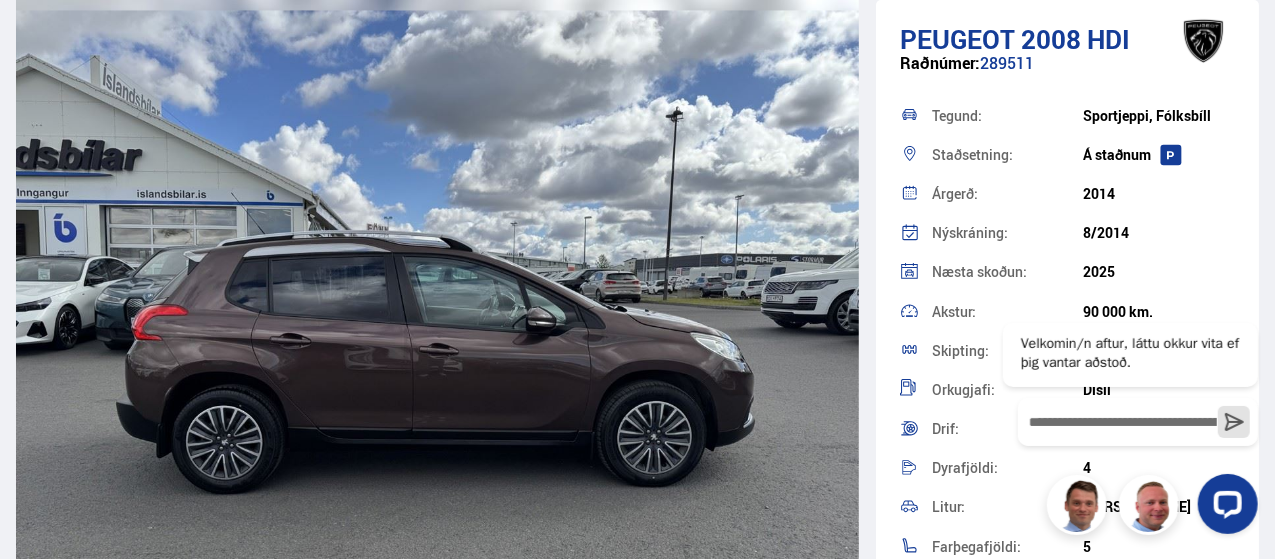 scroll, scrollTop: 2563, scrollLeft: 0, axis: vertical 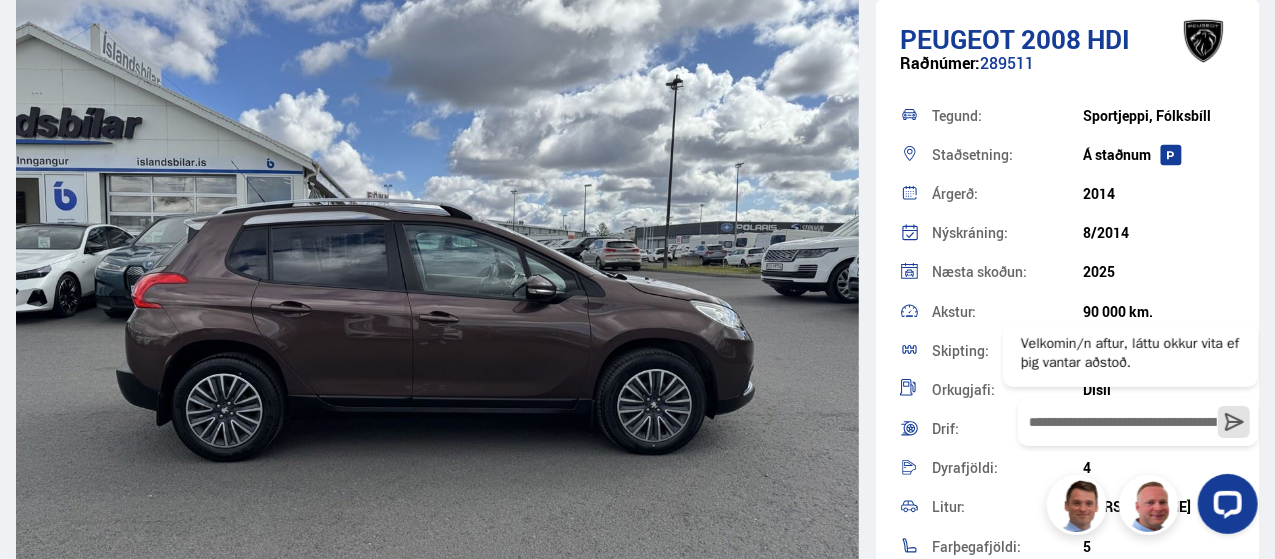 click at bounding box center (437, 294) 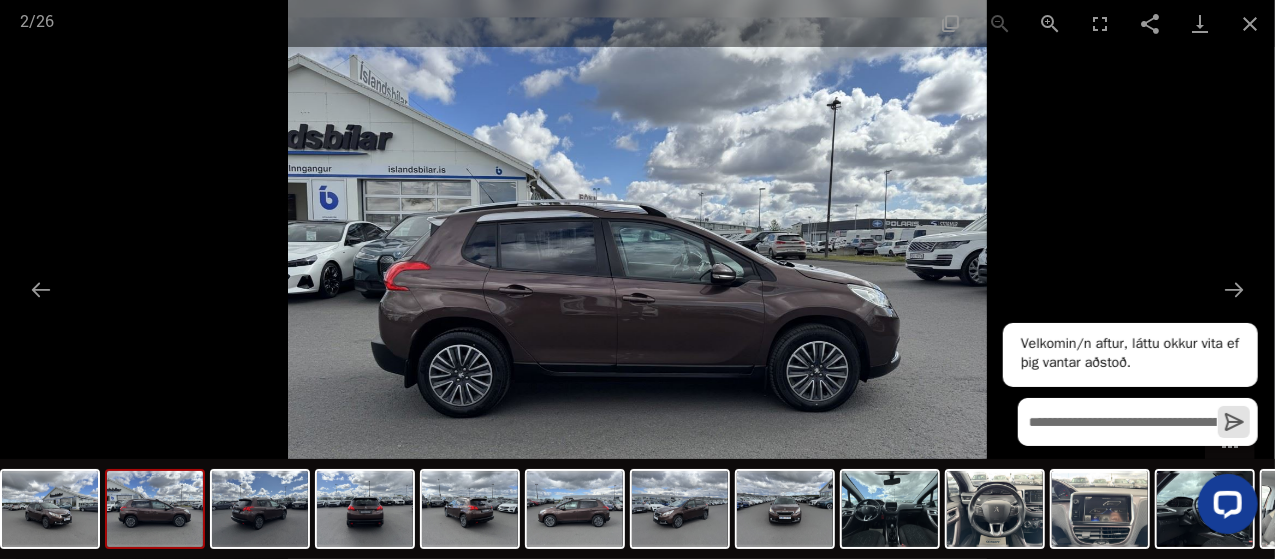 scroll, scrollTop: 2591, scrollLeft: 0, axis: vertical 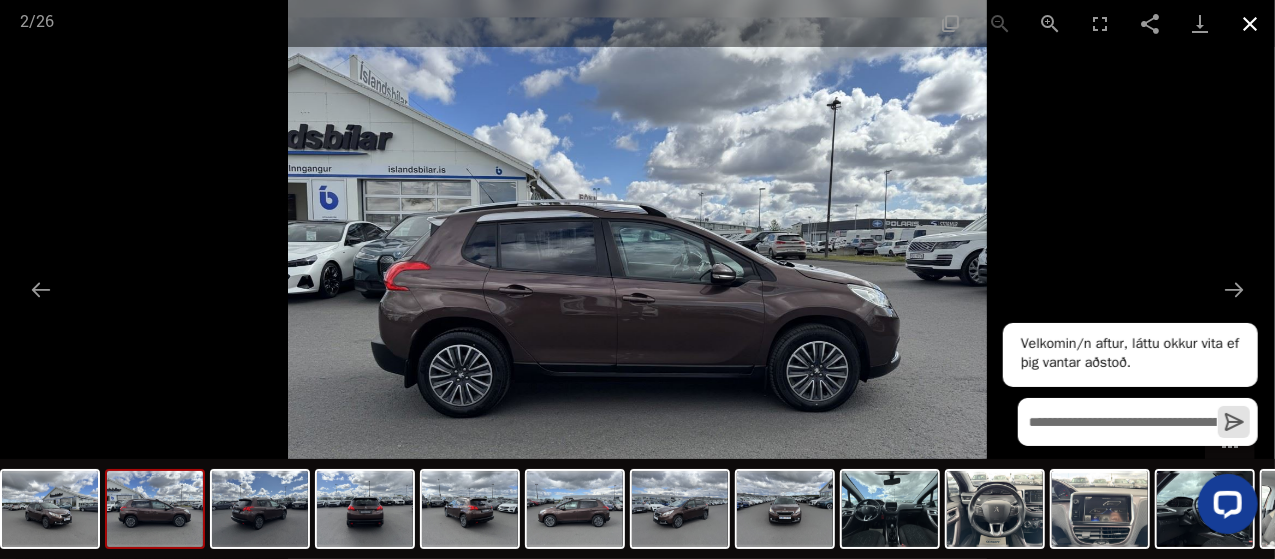 click at bounding box center [1250, 23] 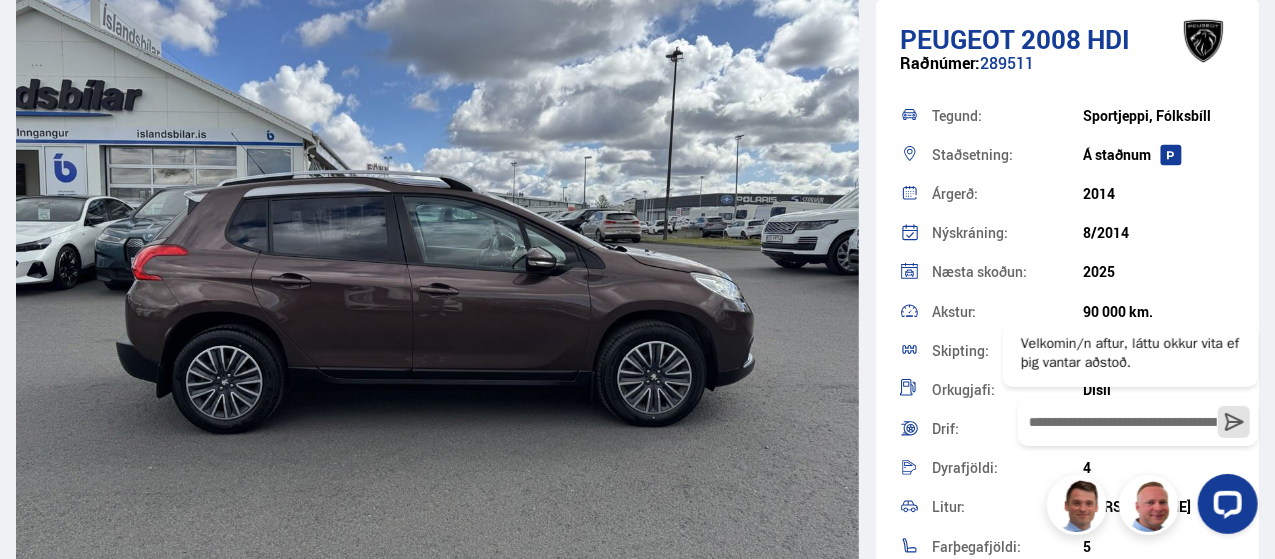 scroll, scrollTop: 2563, scrollLeft: 0, axis: vertical 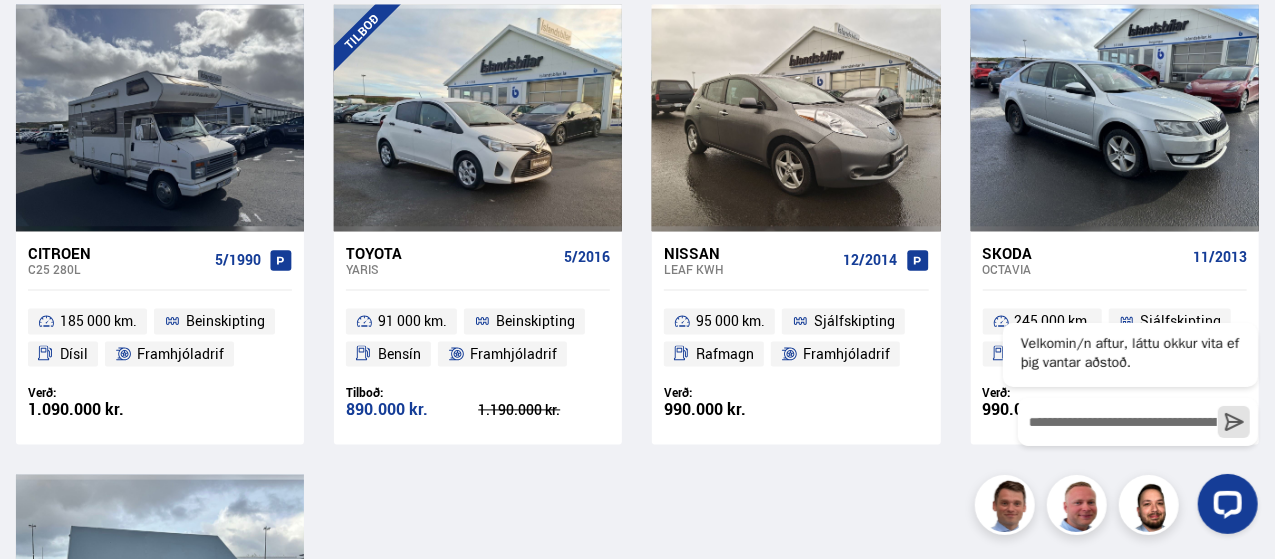click on "Toyota" at bounding box center [451, 254] 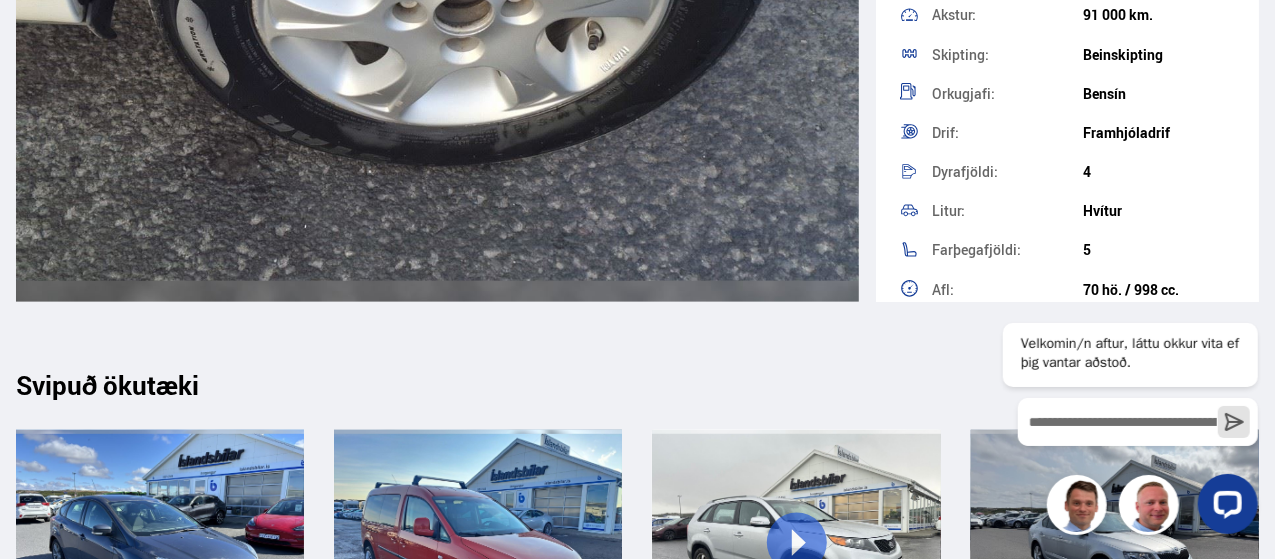 scroll, scrollTop: 20330, scrollLeft: 0, axis: vertical 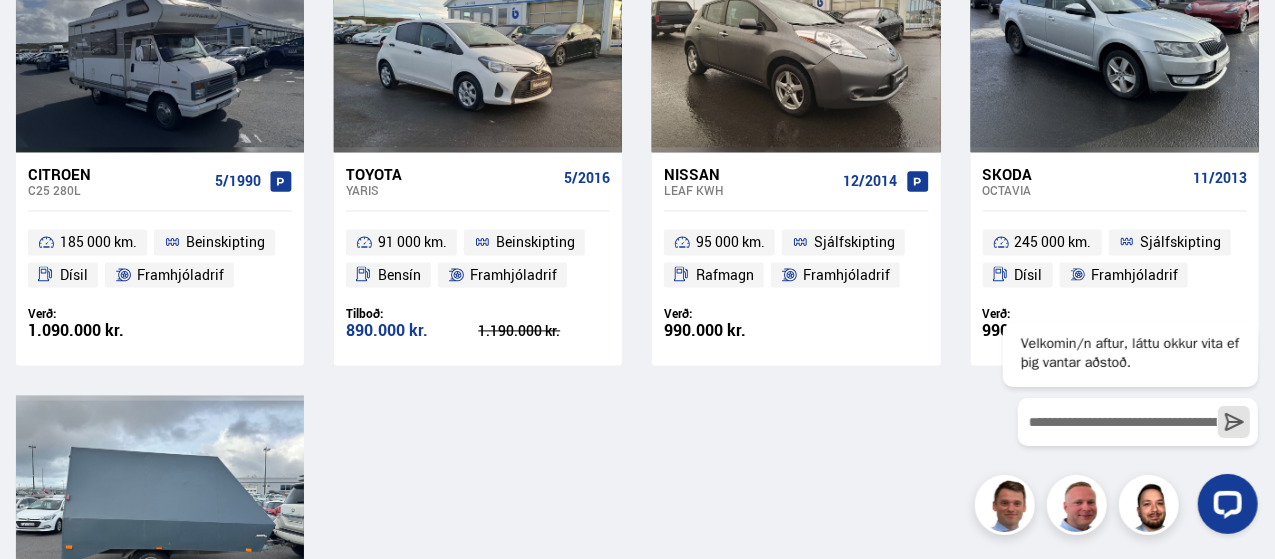 click on "Toyota" at bounding box center [451, 174] 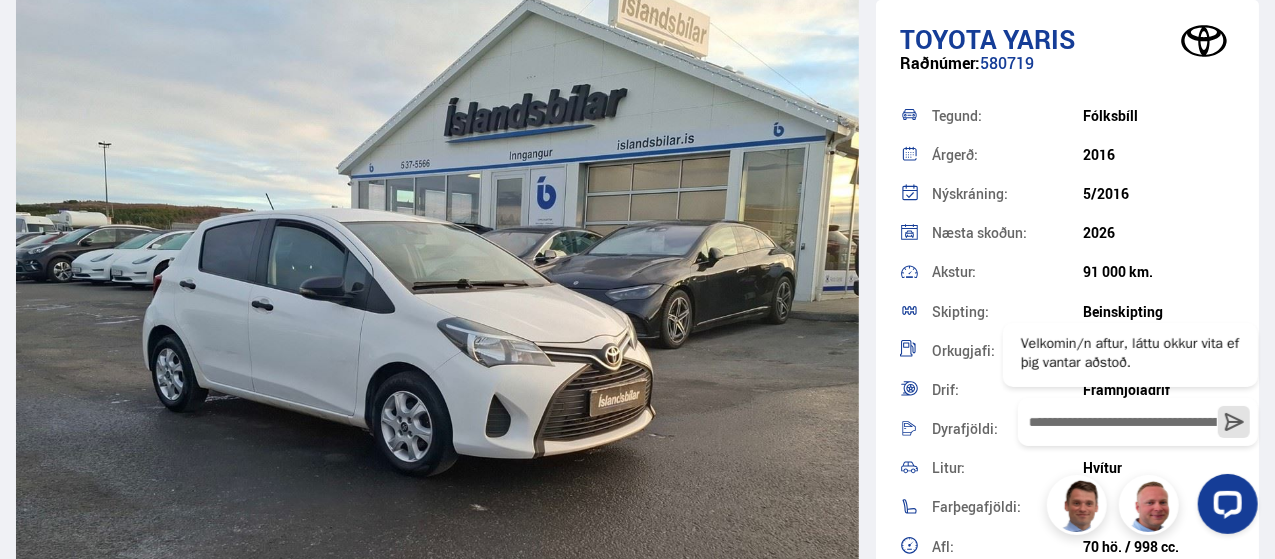 scroll, scrollTop: 0, scrollLeft: 0, axis: both 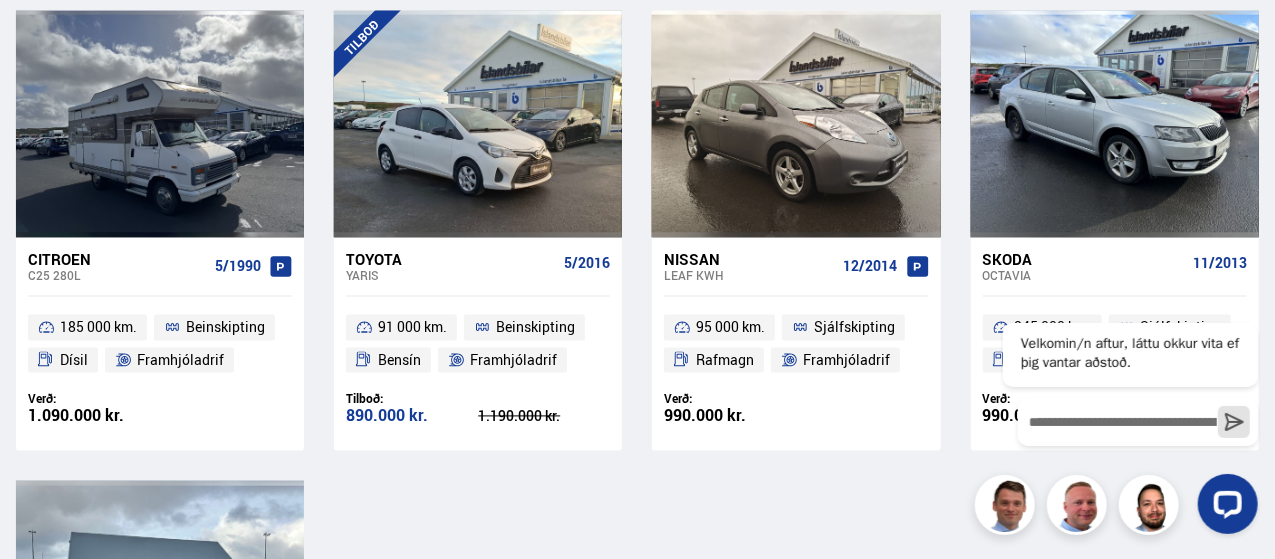 click on "Toyota" at bounding box center [451, 260] 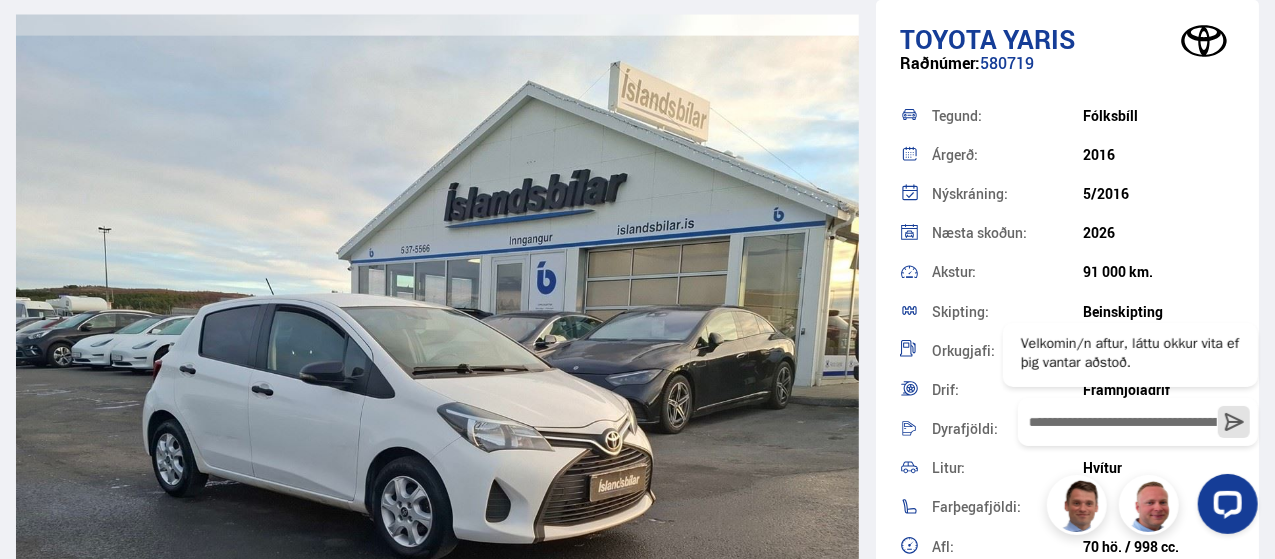 scroll, scrollTop: 0, scrollLeft: 0, axis: both 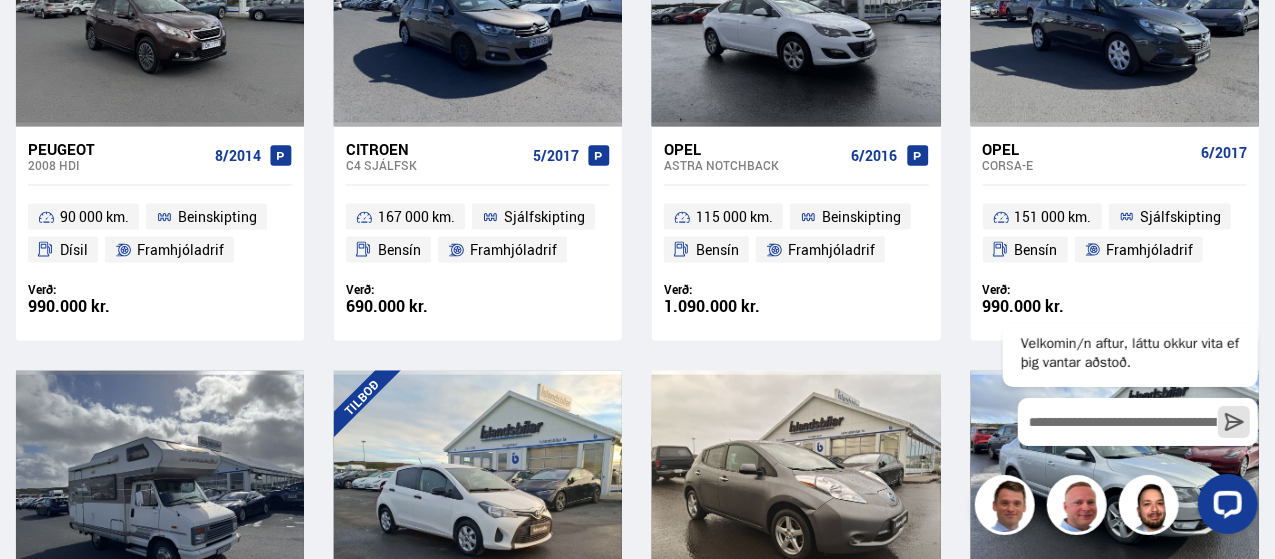 click on "Peugeot" at bounding box center (117, 149) 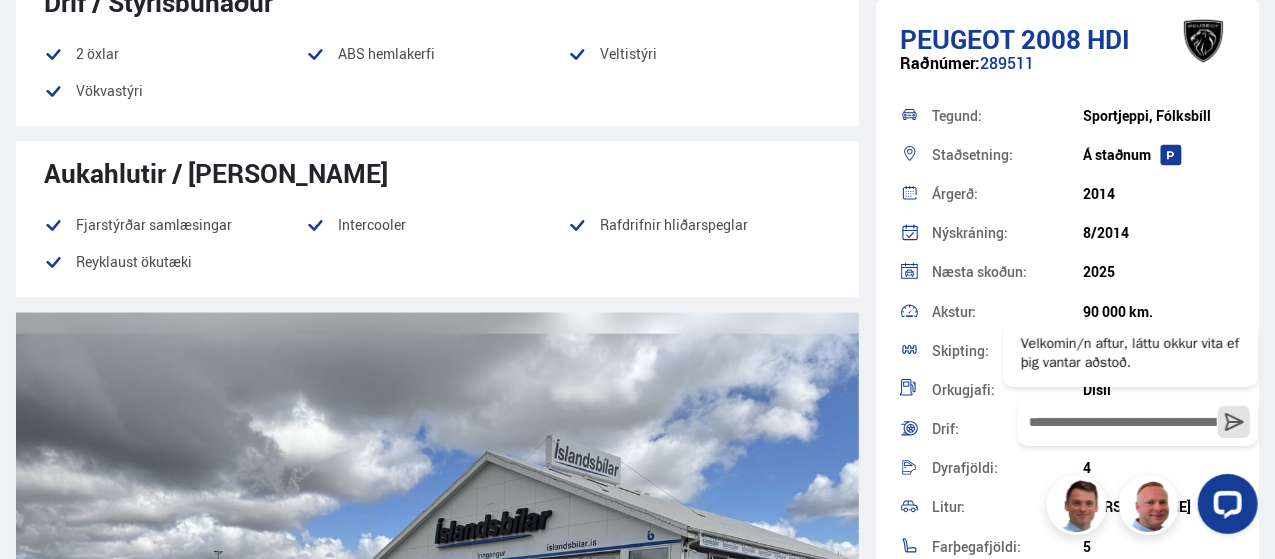 scroll, scrollTop: 0, scrollLeft: 0, axis: both 